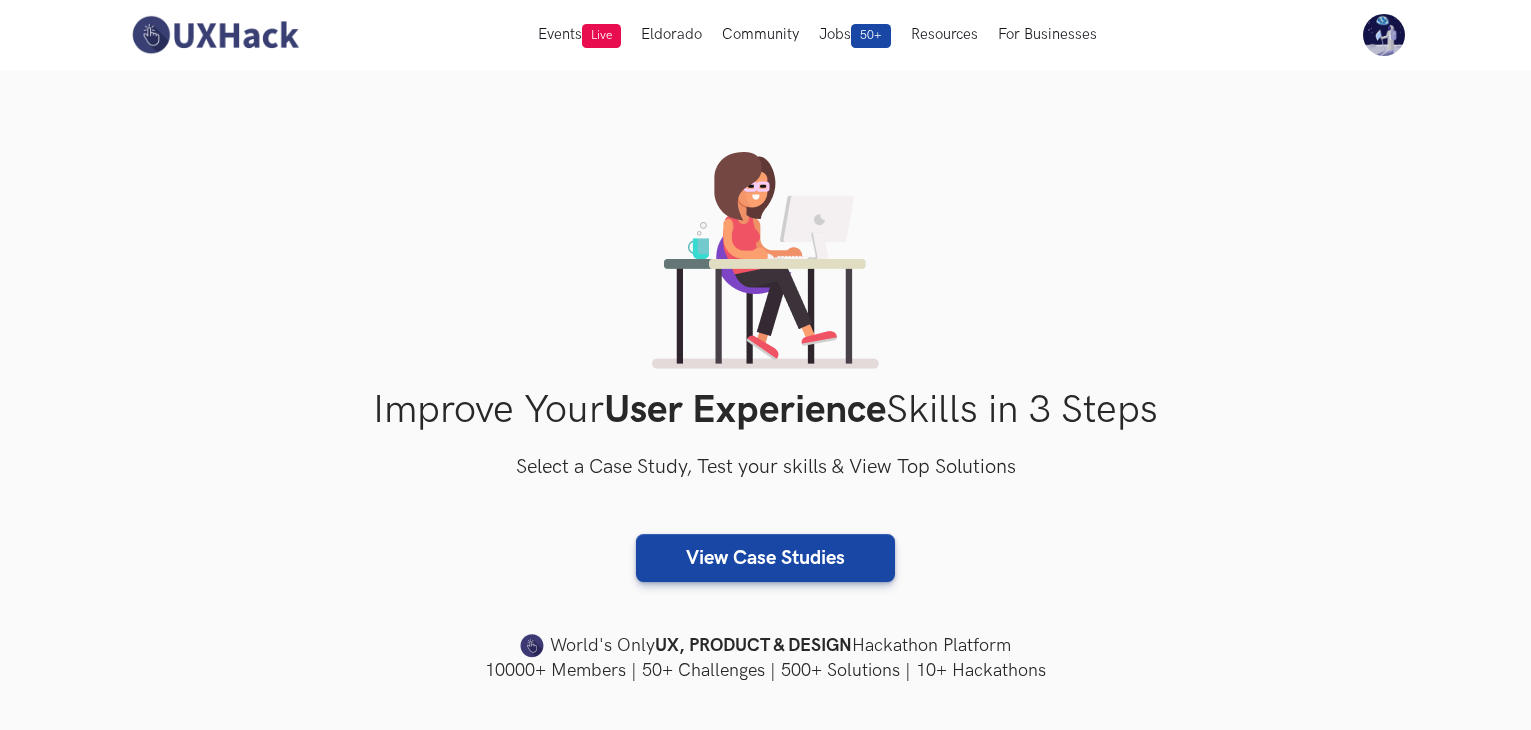 scroll, scrollTop: 0, scrollLeft: 0, axis: both 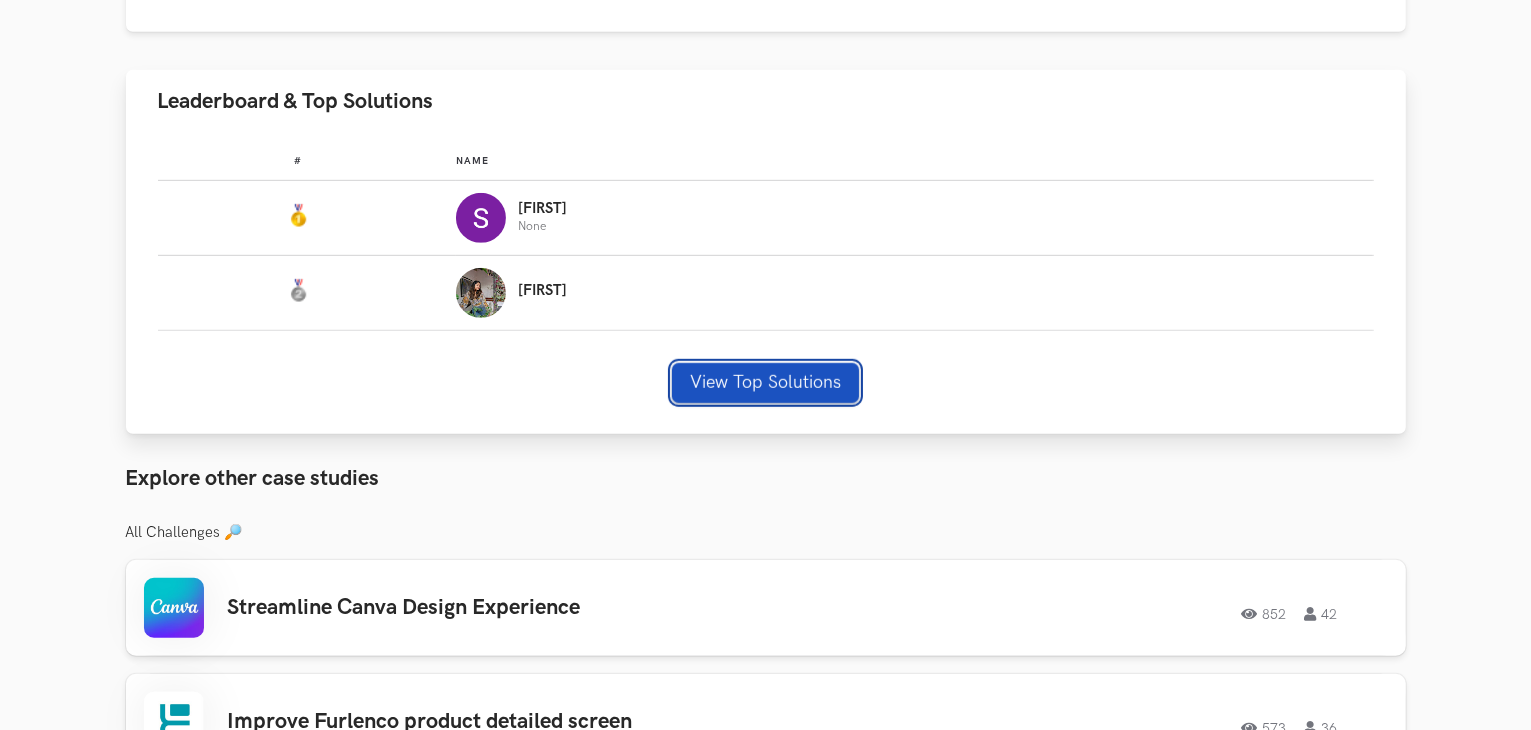 click on "View Top Solutions" at bounding box center [765, 383] 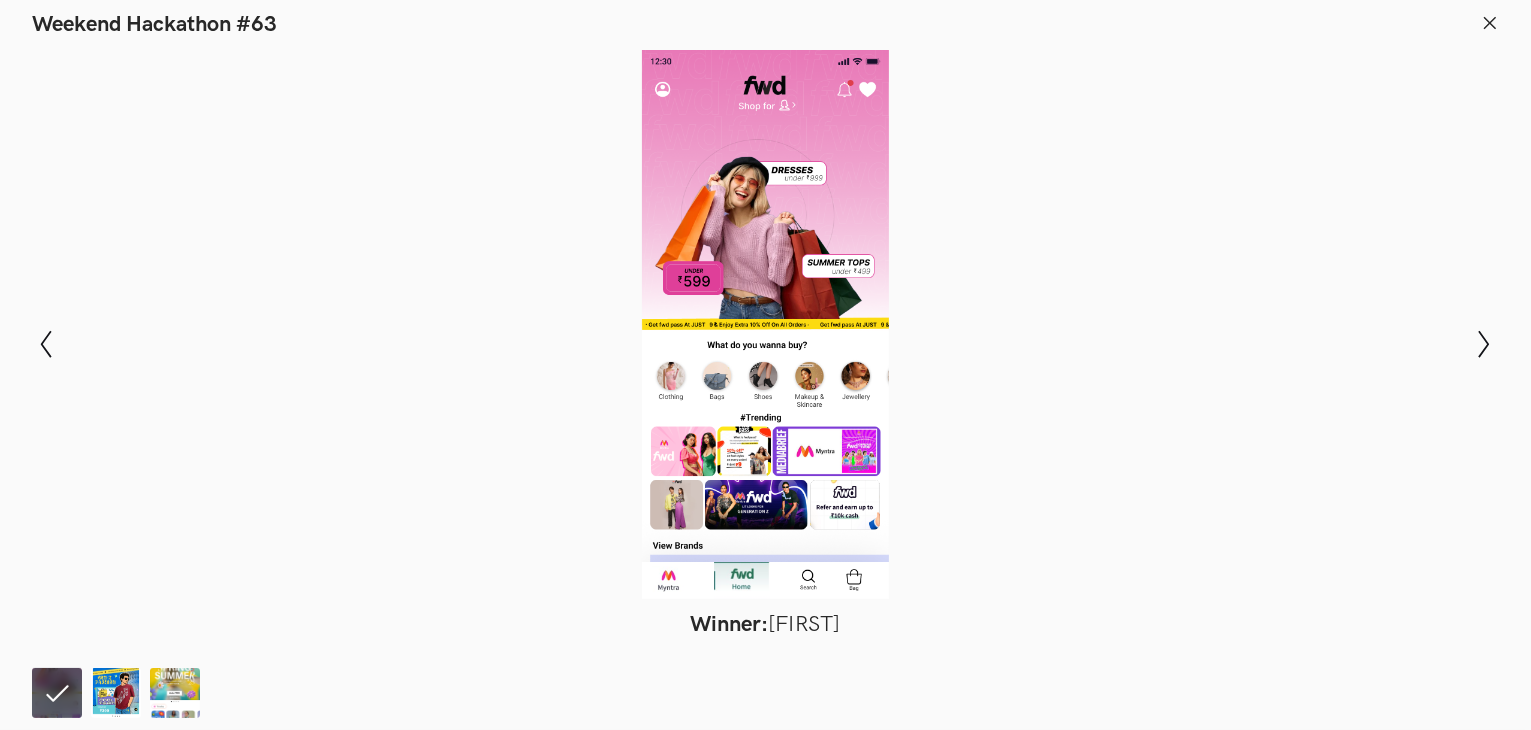scroll, scrollTop: 1528, scrollLeft: 0, axis: vertical 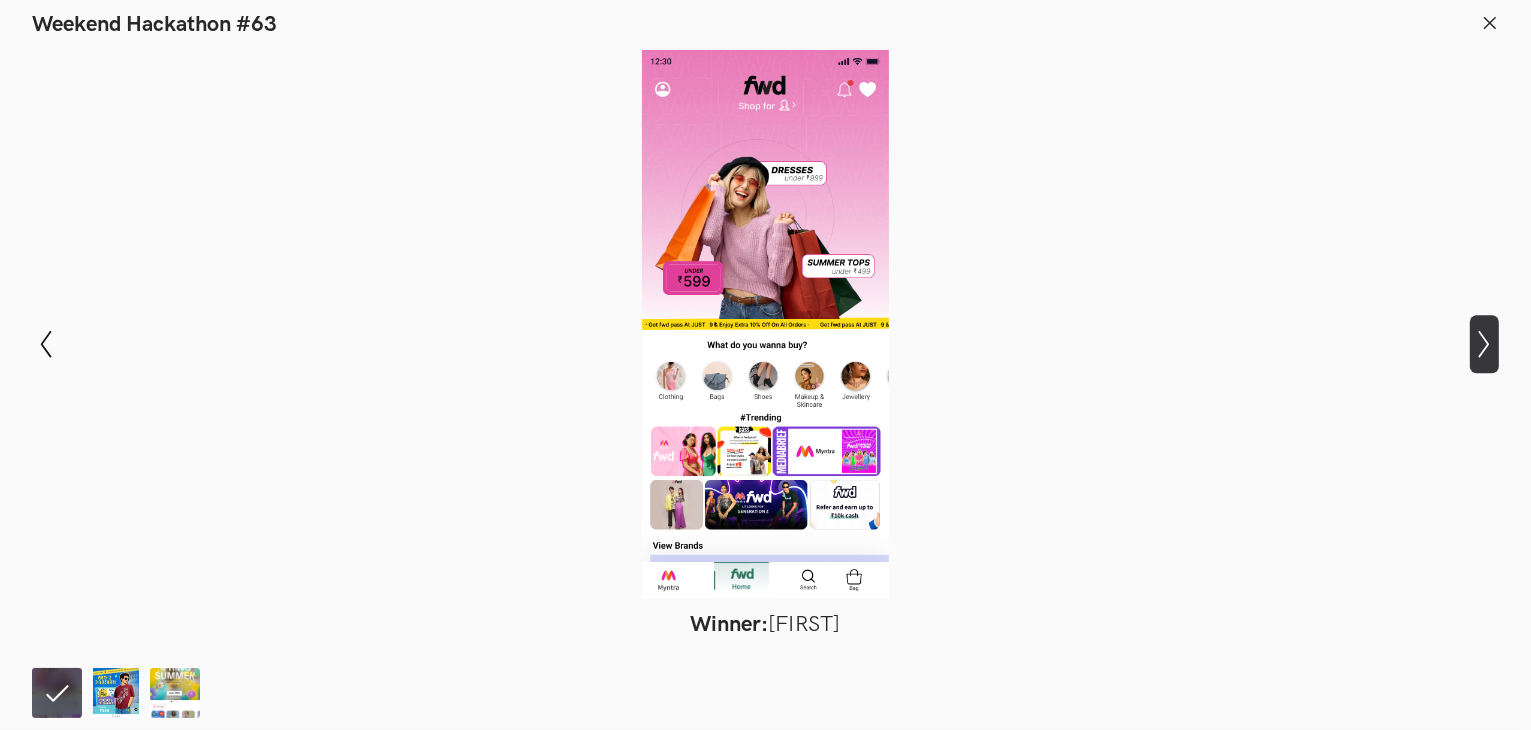 click on "Show next slide" at bounding box center [46, 344] 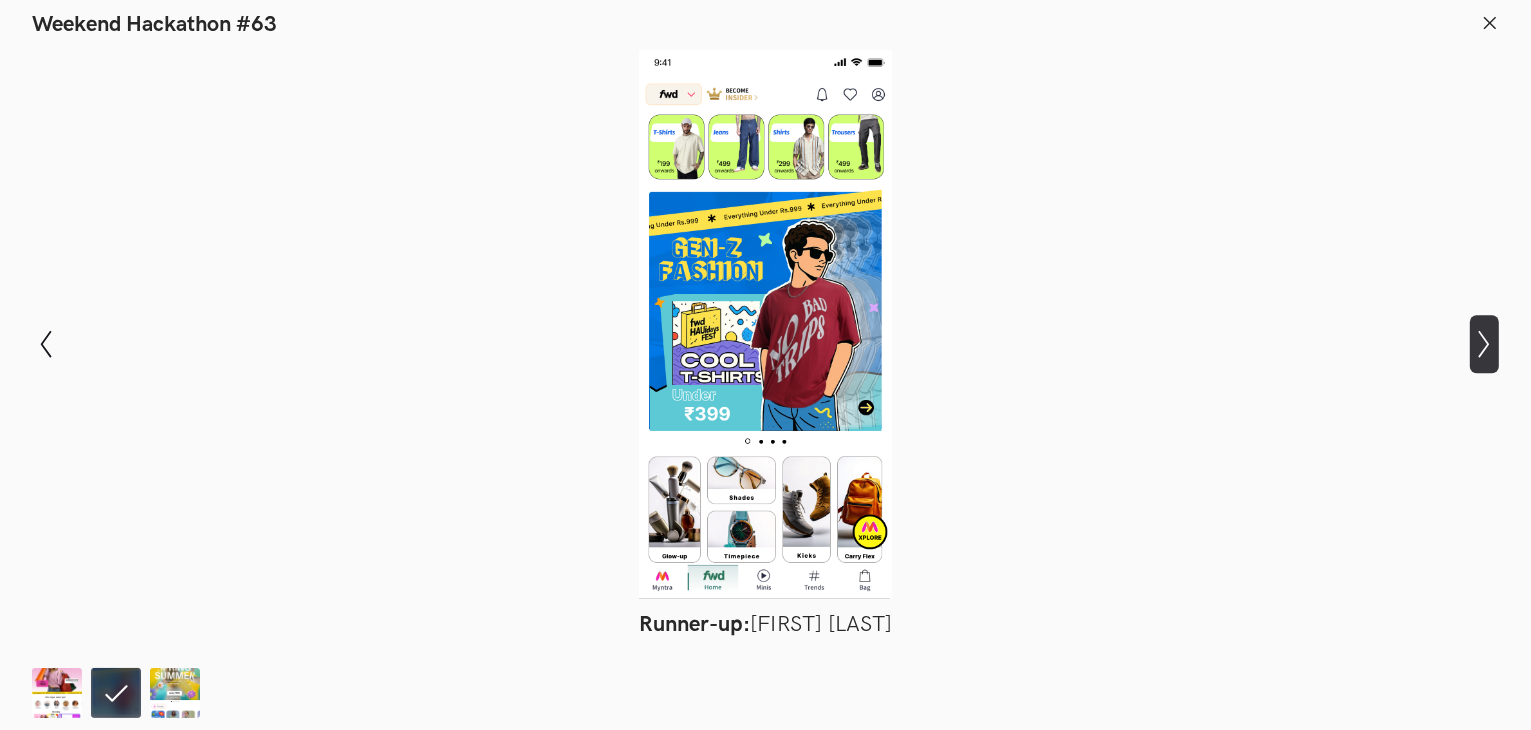 click on "Show next slide" at bounding box center (46, 344) 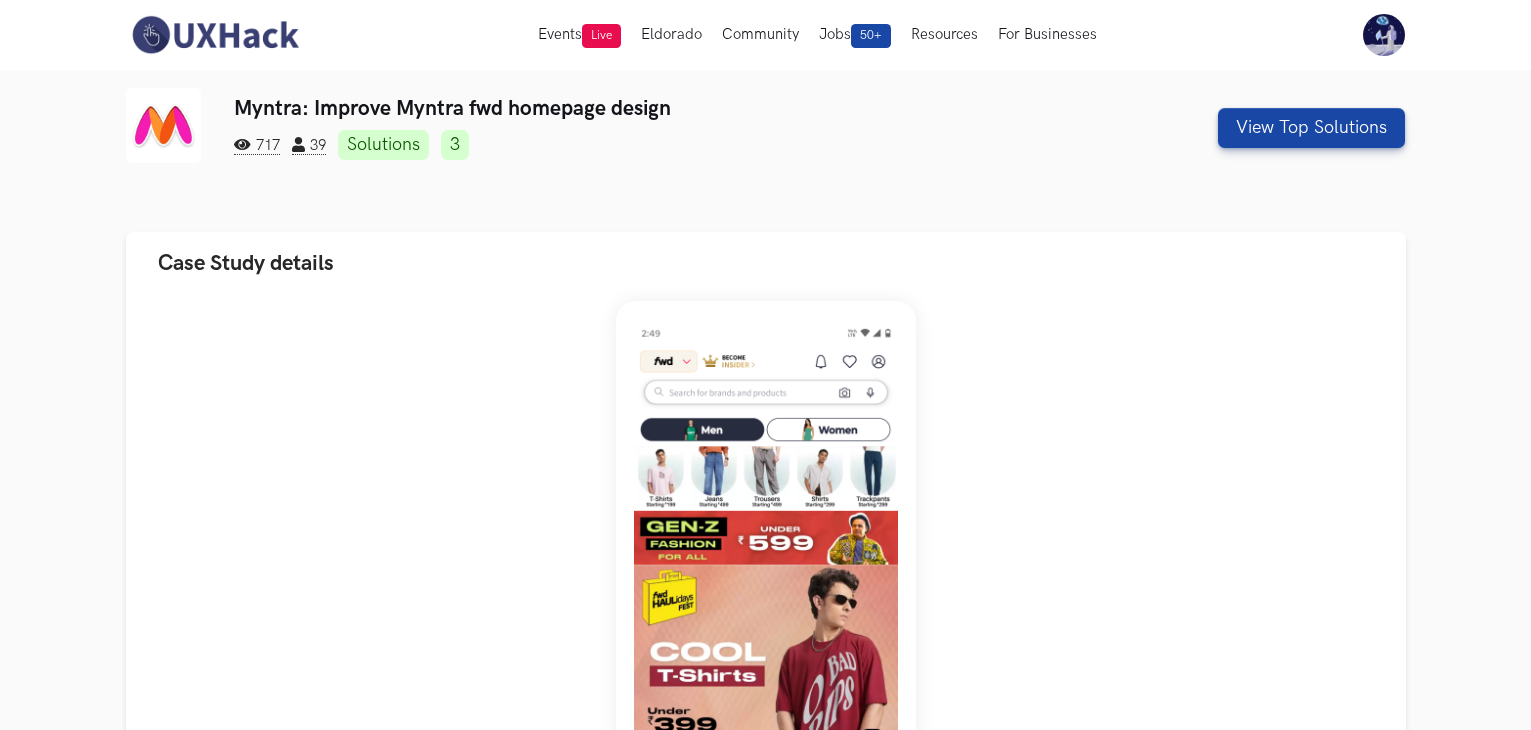 scroll, scrollTop: 400, scrollLeft: 0, axis: vertical 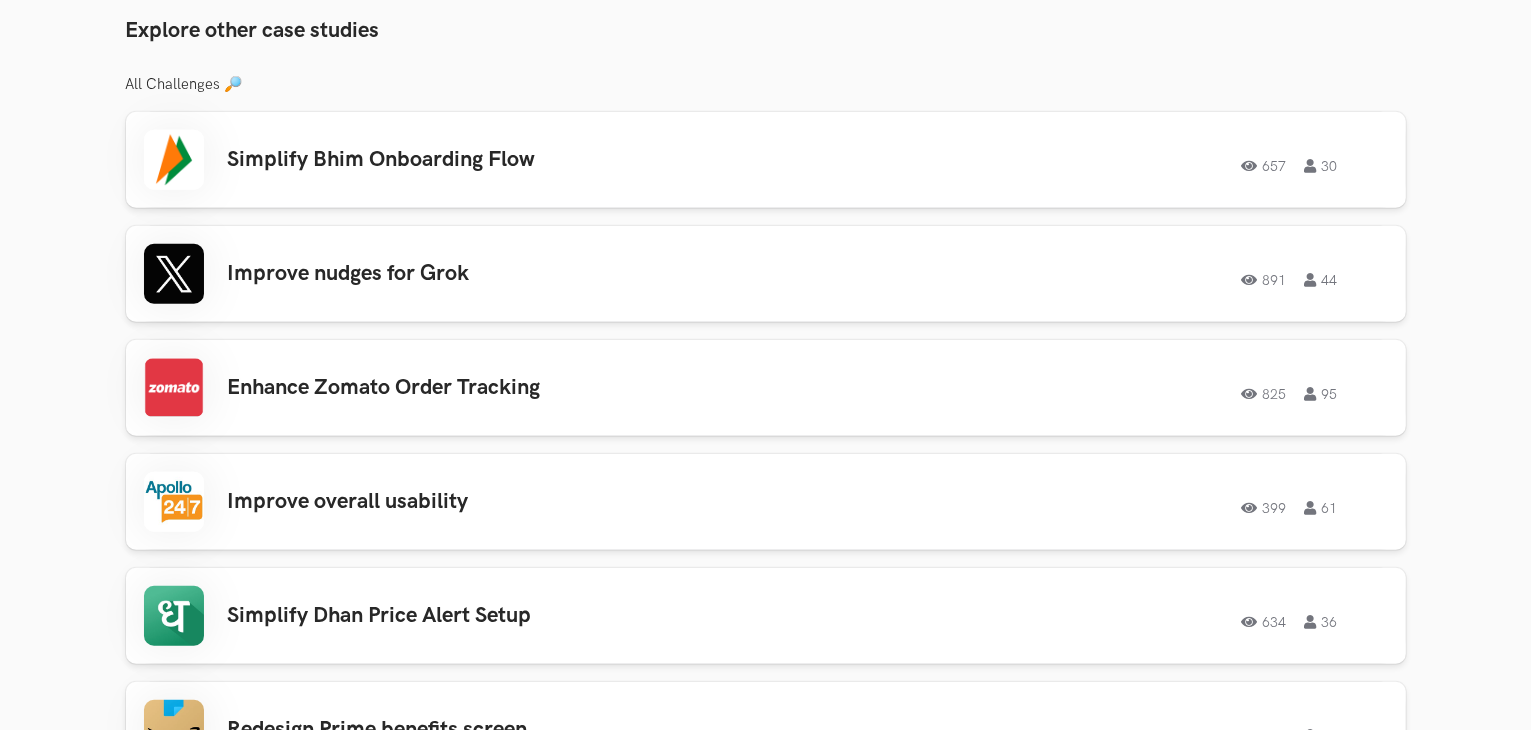 drag, startPoint x: 0, startPoint y: 0, endPoint x: 76, endPoint y: 545, distance: 550.27356 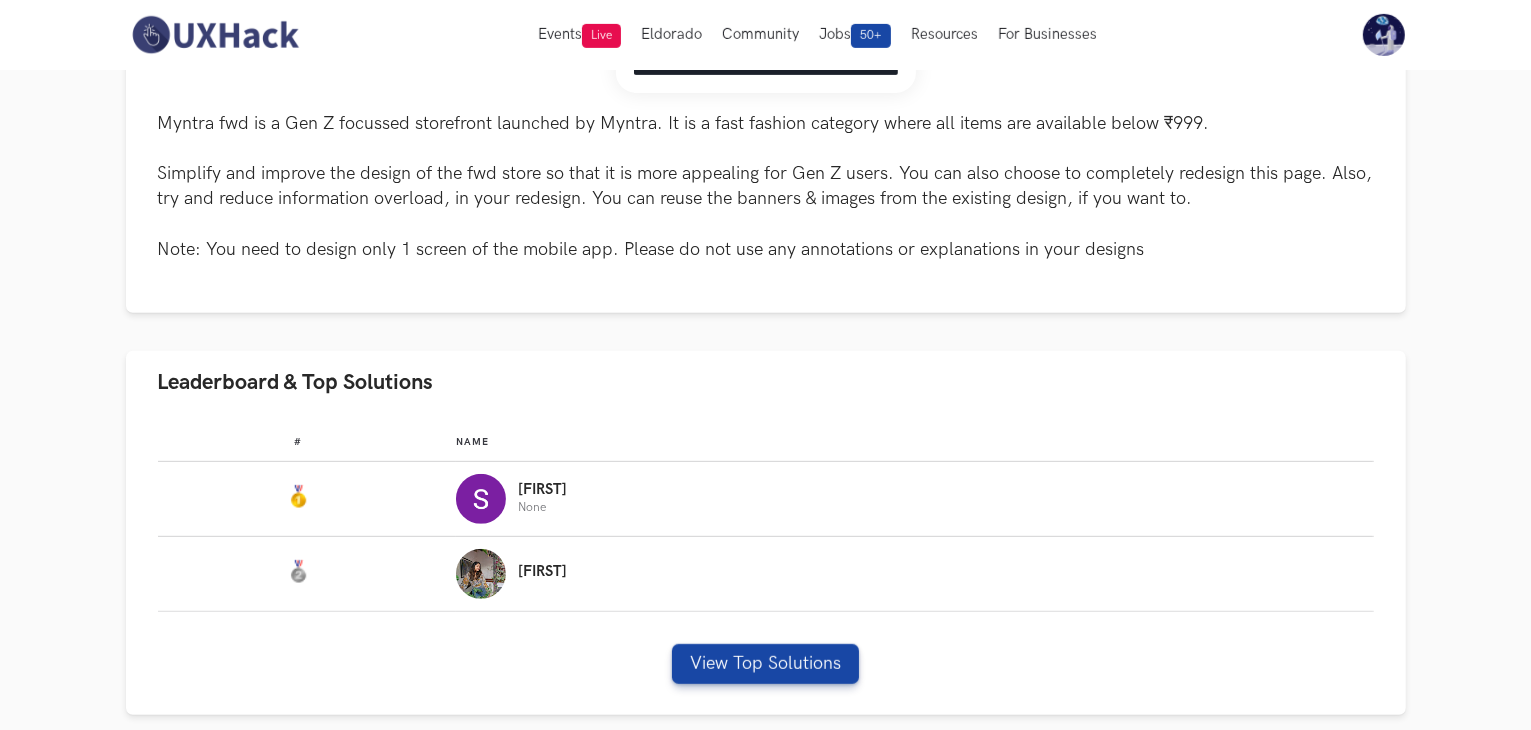 scroll, scrollTop: 828, scrollLeft: 0, axis: vertical 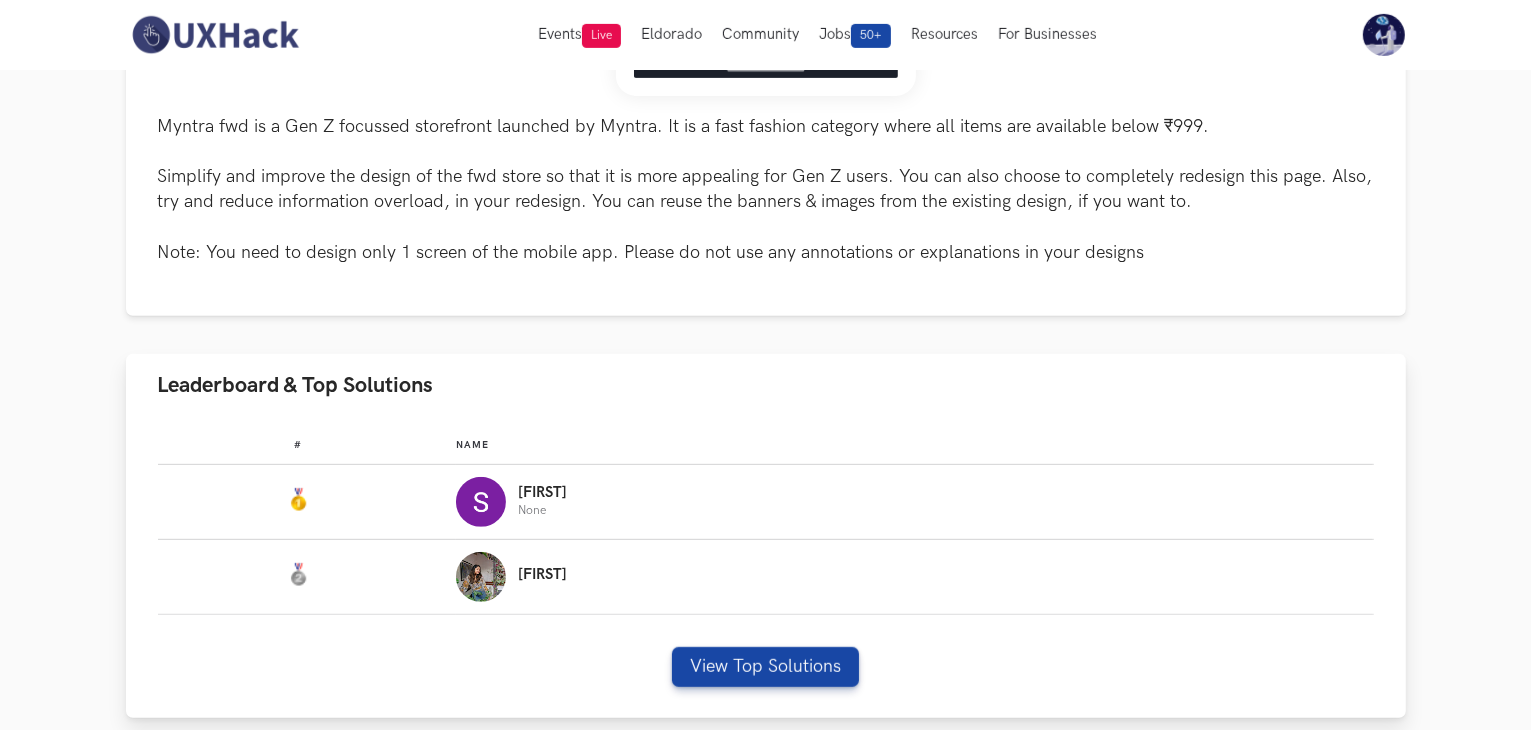 drag, startPoint x: 171, startPoint y: 397, endPoint x: 440, endPoint y: 373, distance: 270.0685 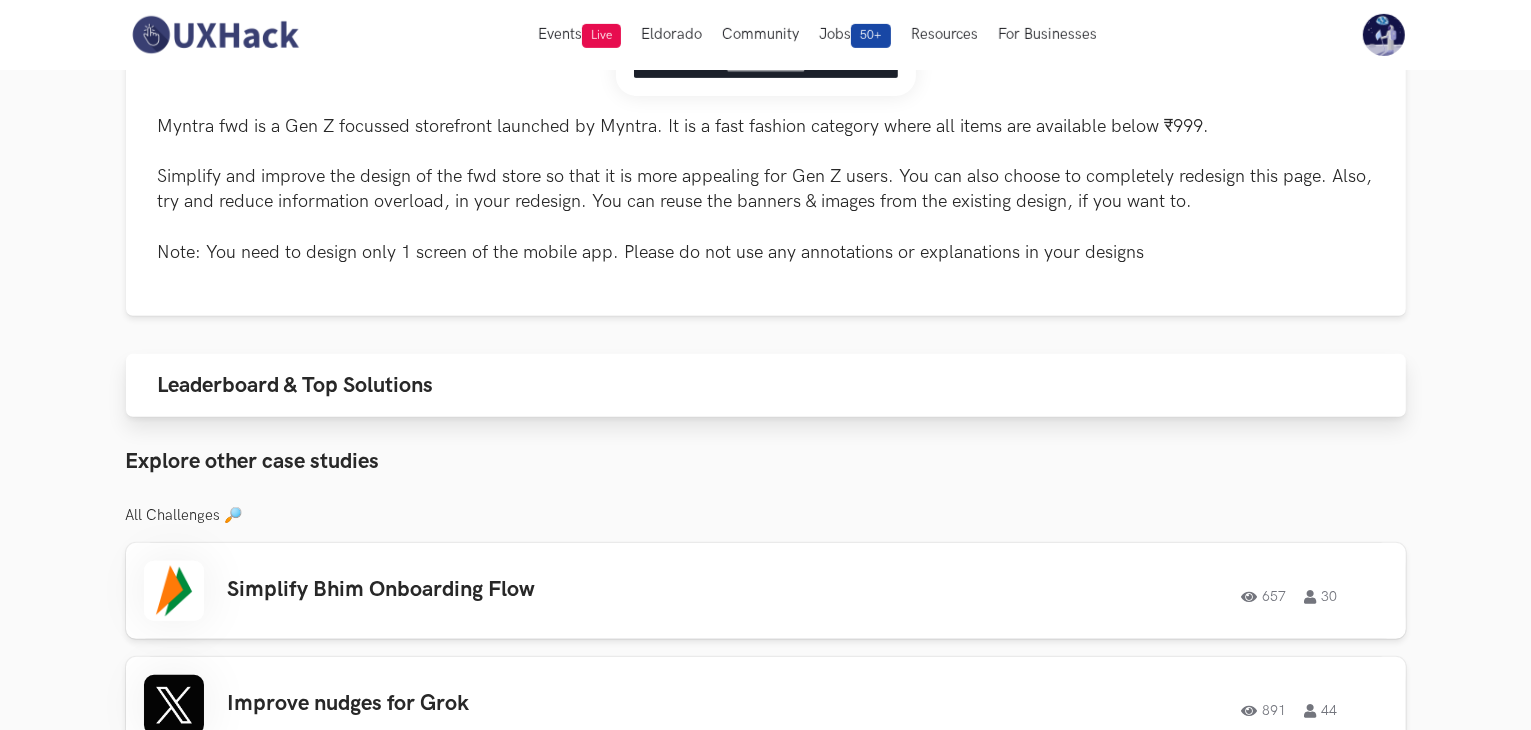 click on "Leaderboard & Top Solutions" at bounding box center (296, 385) 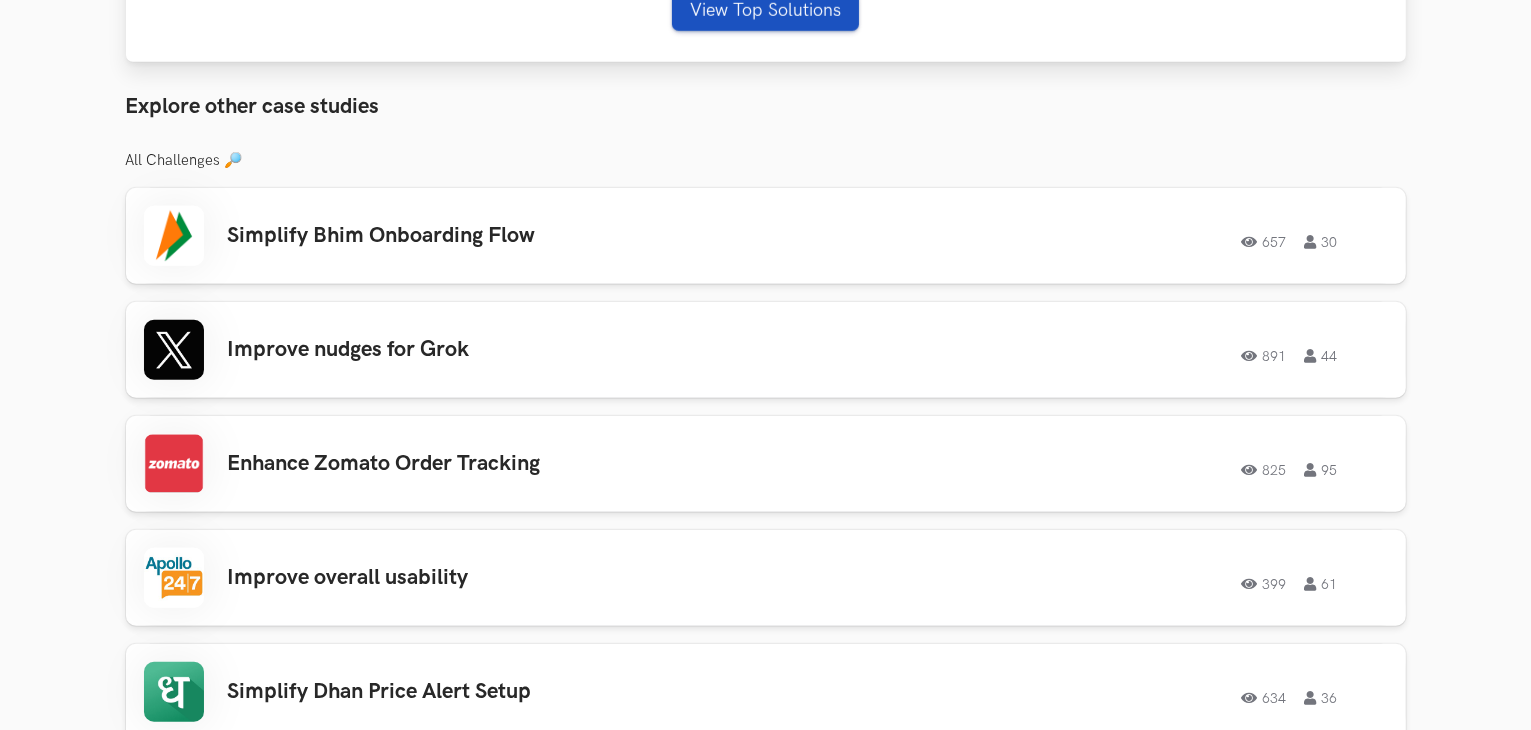 scroll, scrollTop: 1484, scrollLeft: 0, axis: vertical 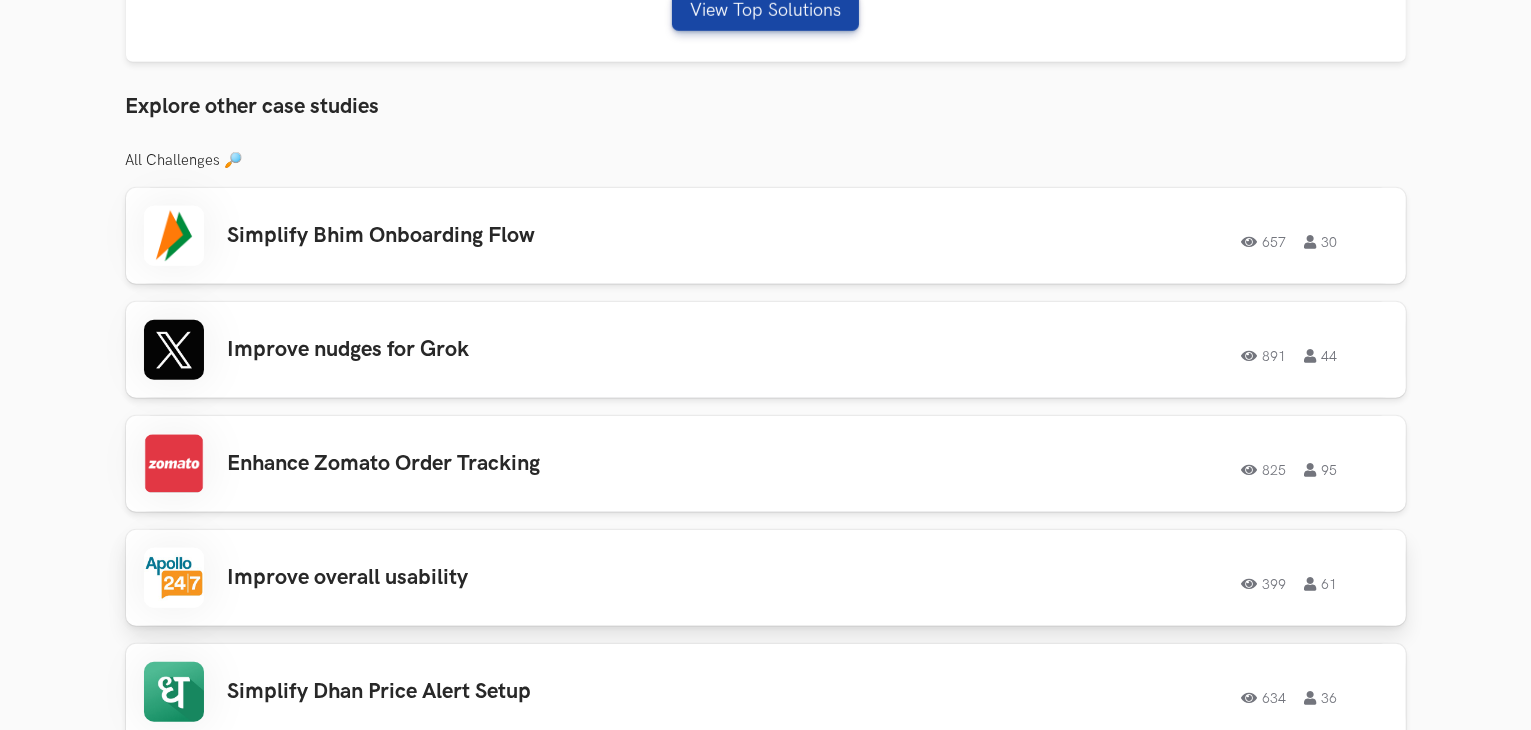 click on "Improve overall usability" at bounding box center [512, 578] 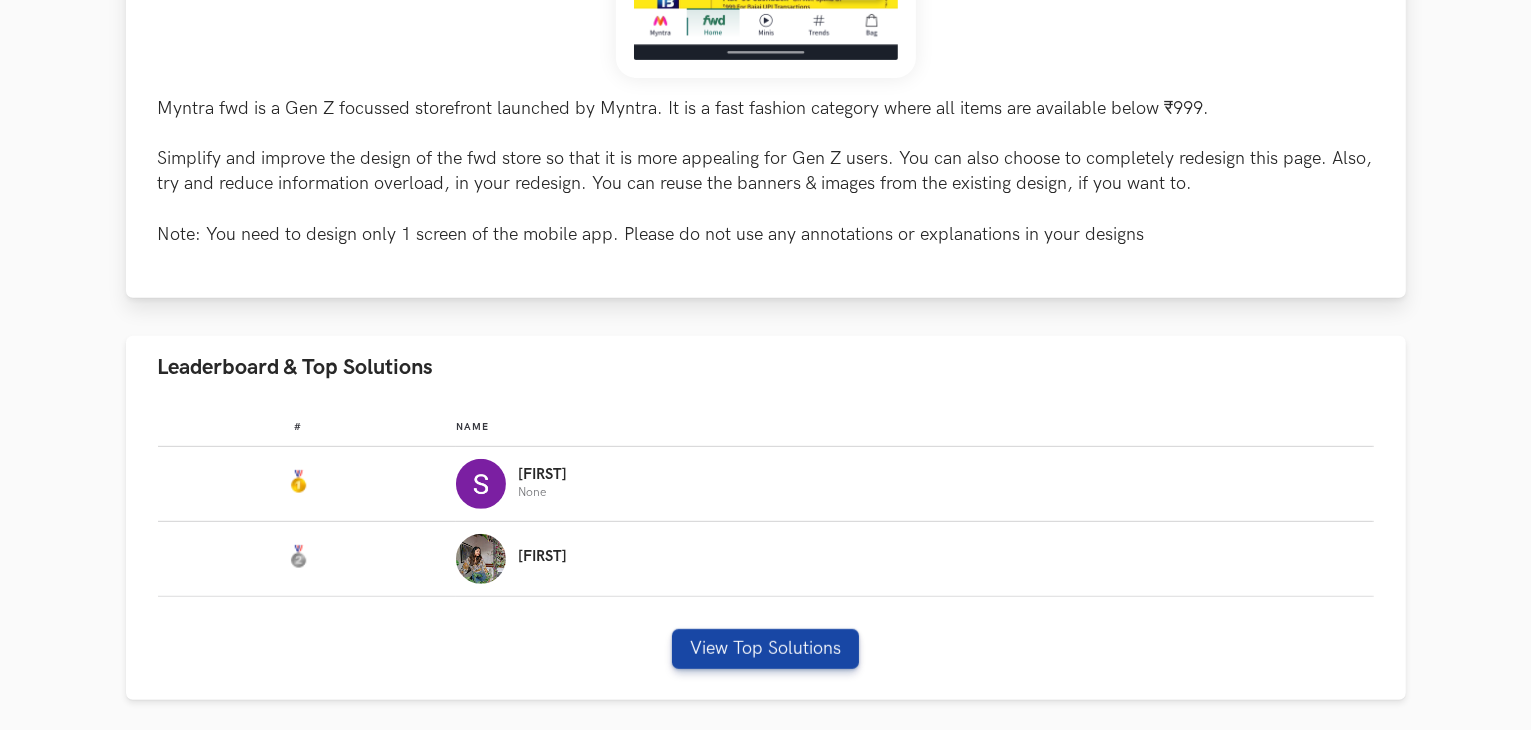 scroll, scrollTop: 841, scrollLeft: 0, axis: vertical 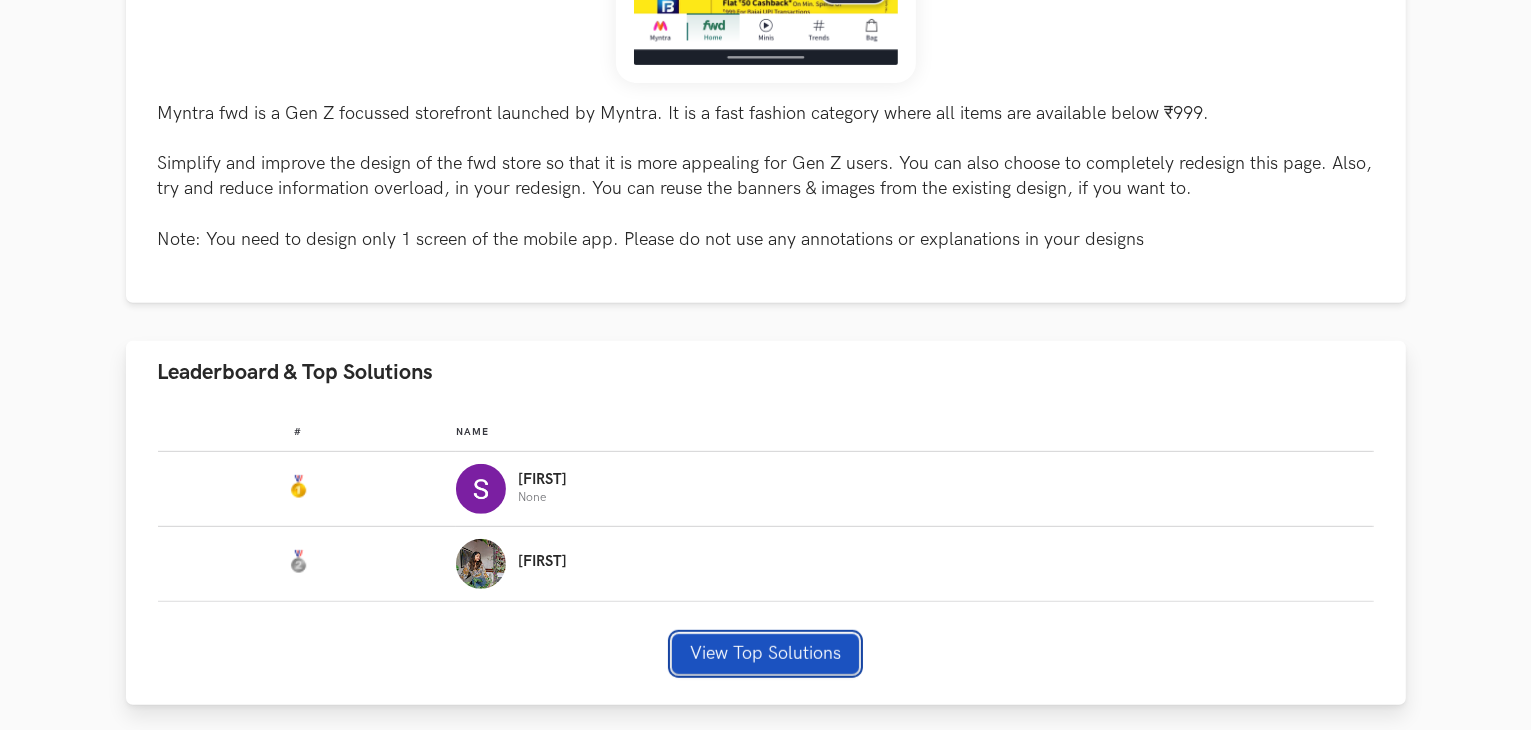 click on "View Top Solutions" at bounding box center [765, 654] 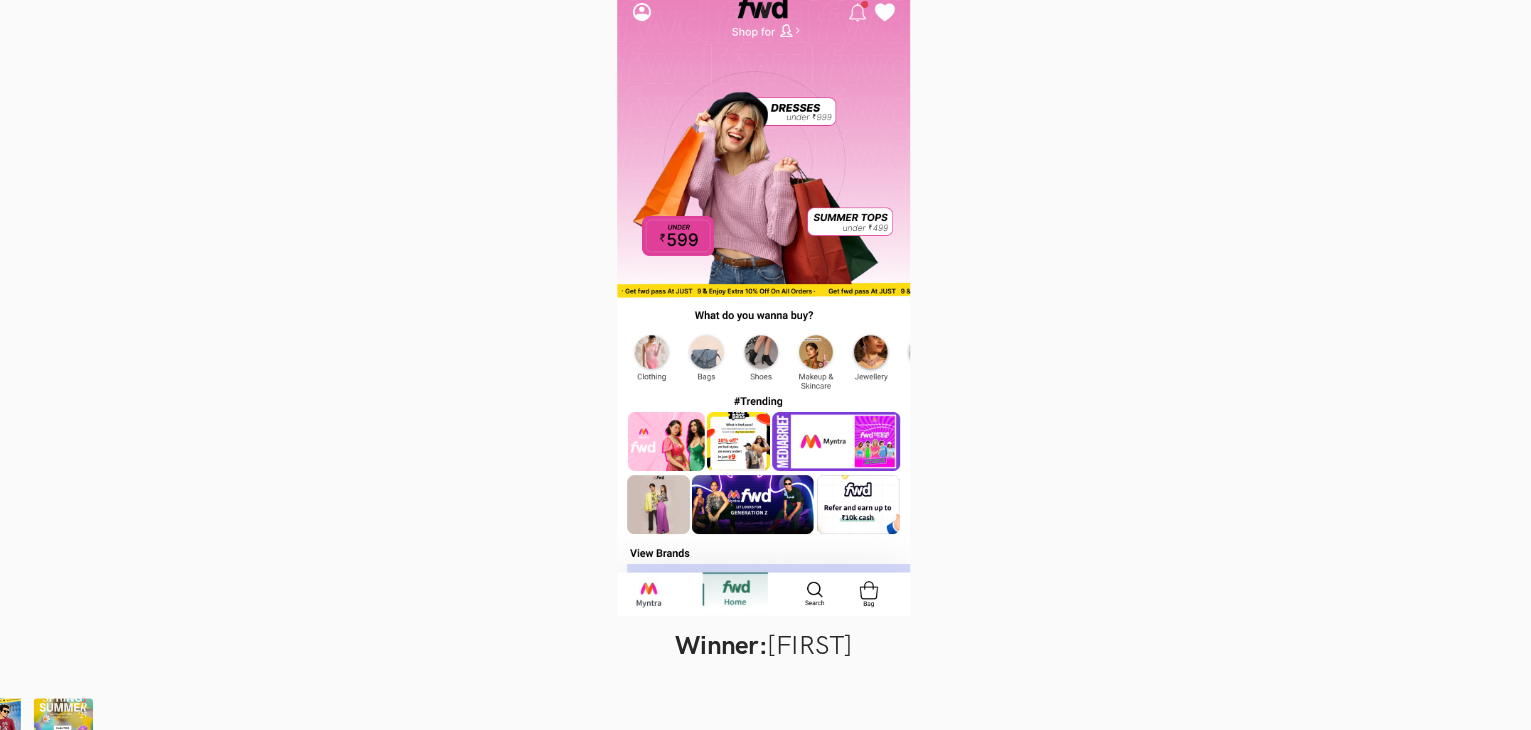 scroll, scrollTop: 841, scrollLeft: 0, axis: vertical 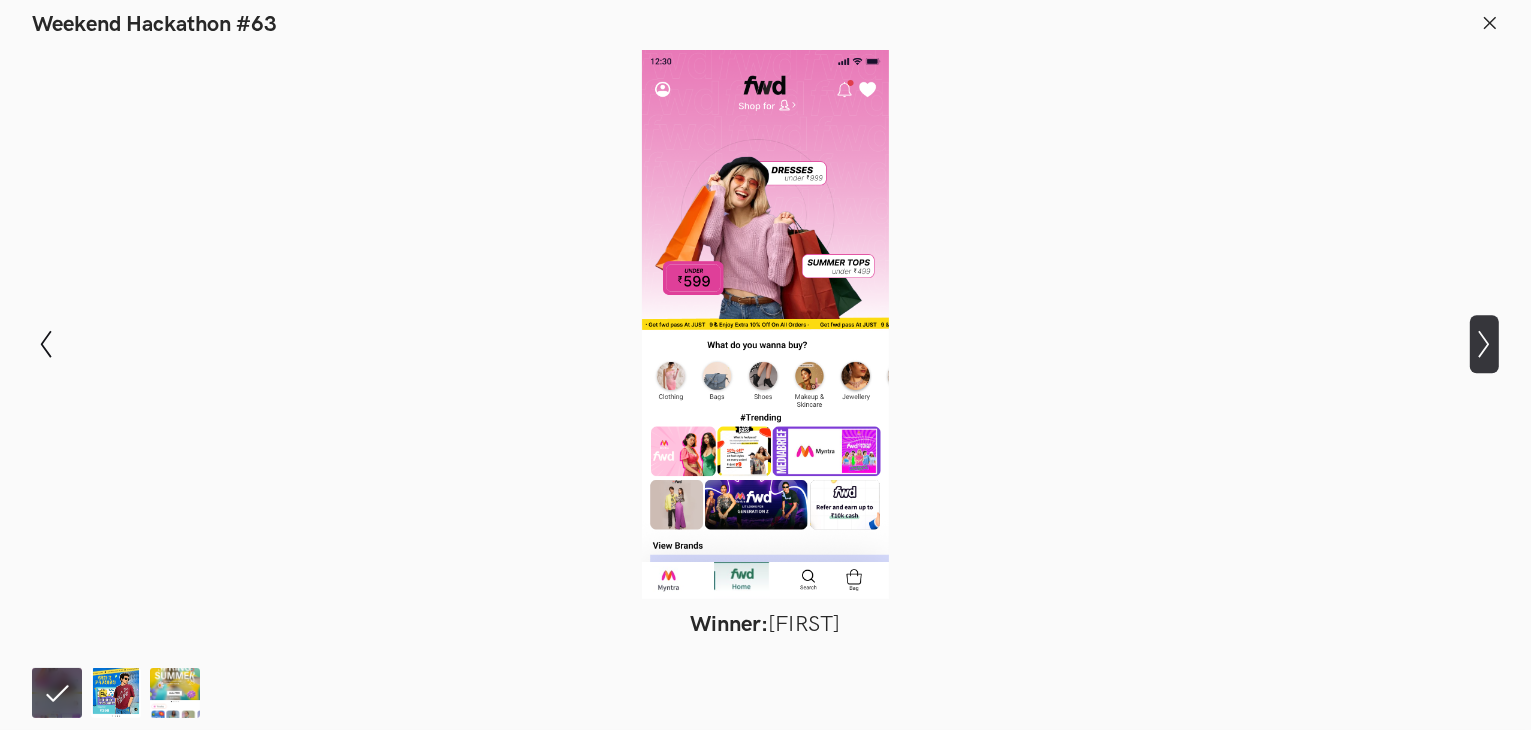 click on "Show next slide" at bounding box center [46, 344] 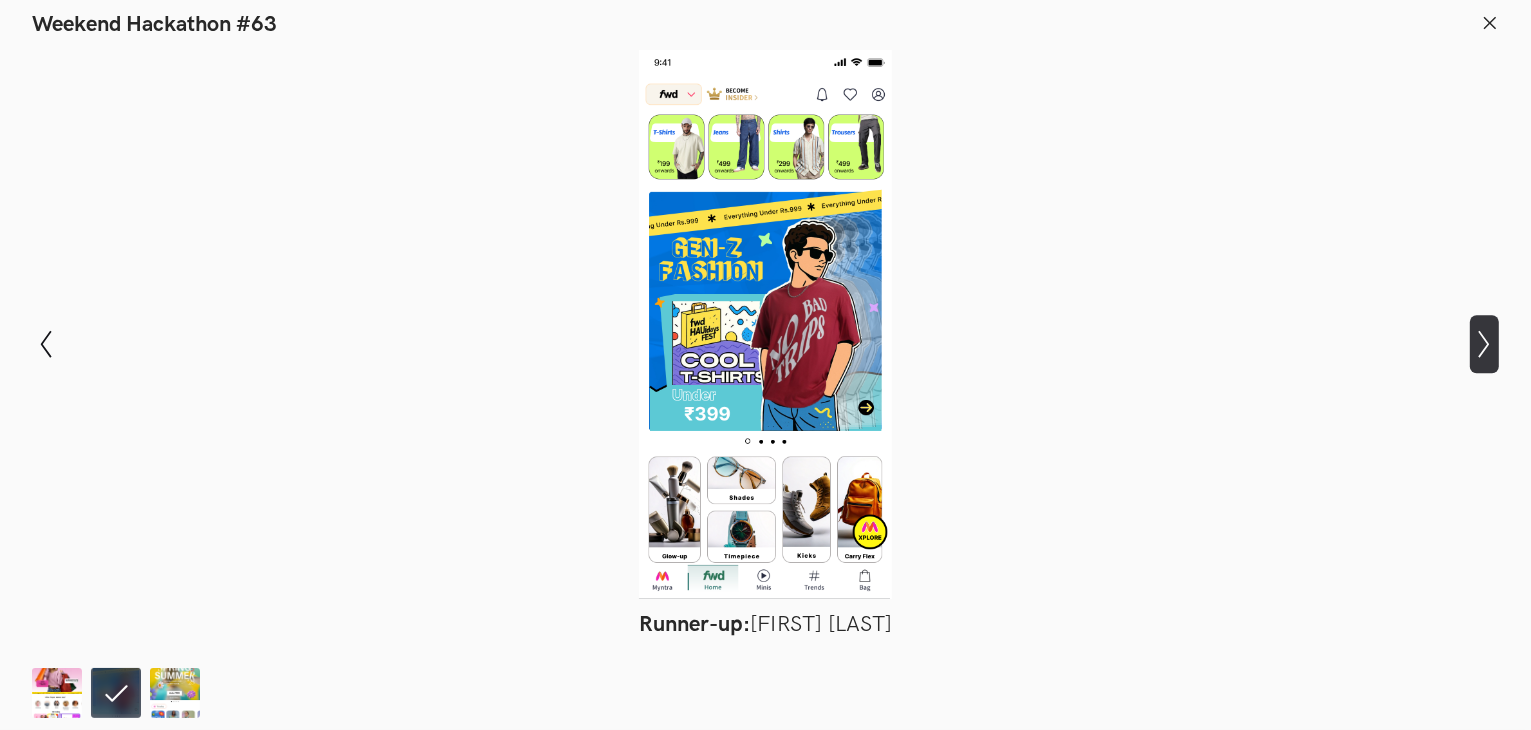 click on "Show next slide" at bounding box center [46, 344] 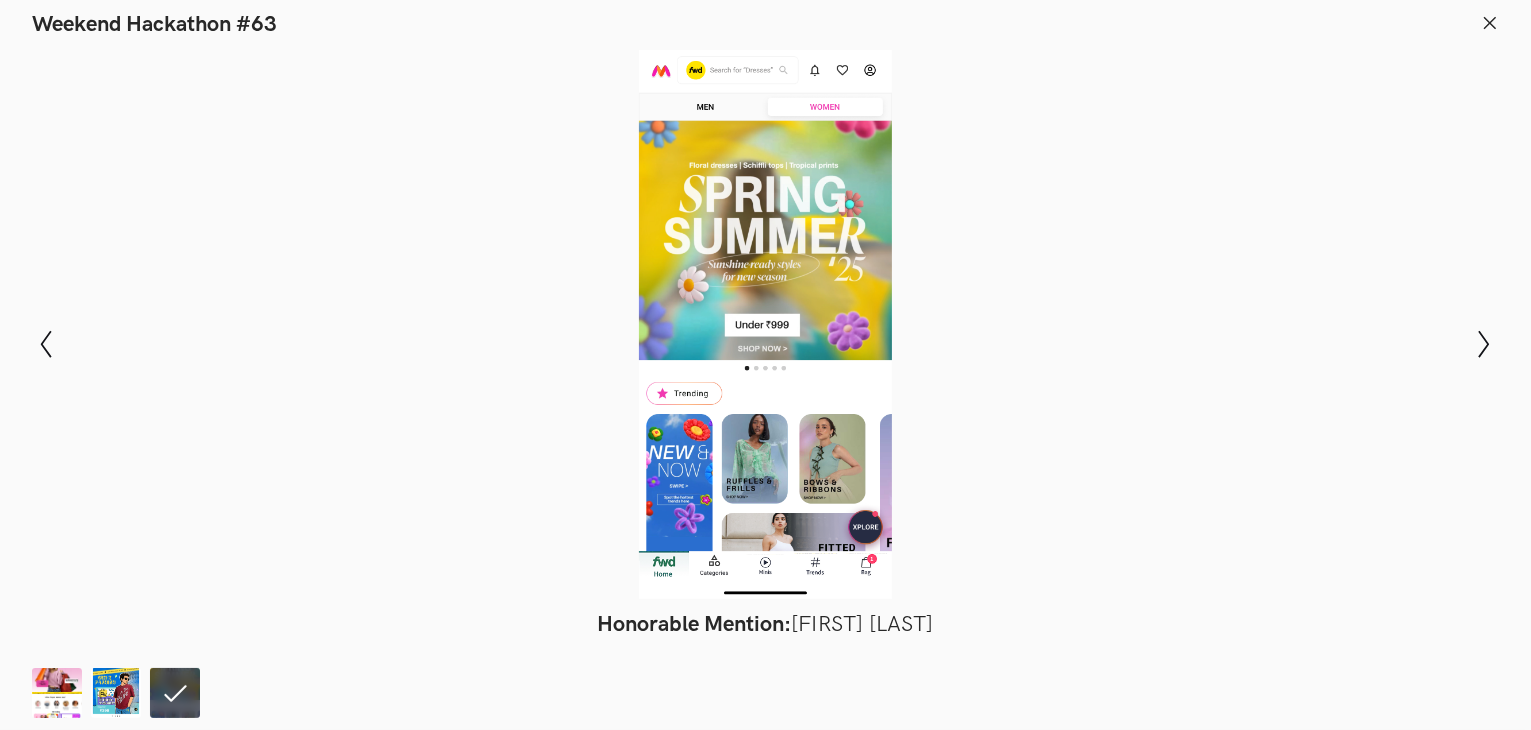 drag, startPoint x: 948, startPoint y: 637, endPoint x: 757, endPoint y: 628, distance: 191.21193 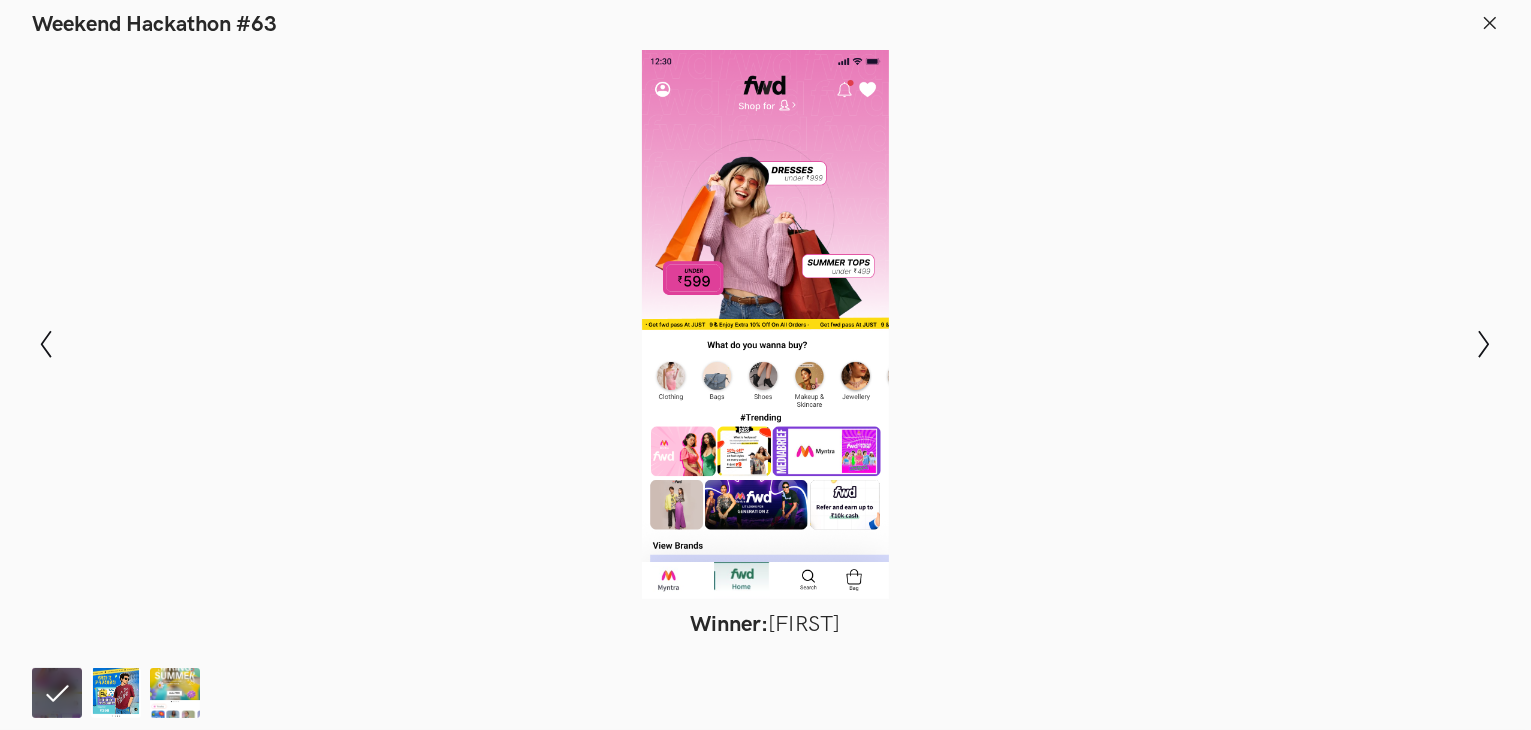 click on "Winner:" at bounding box center [730, 624] 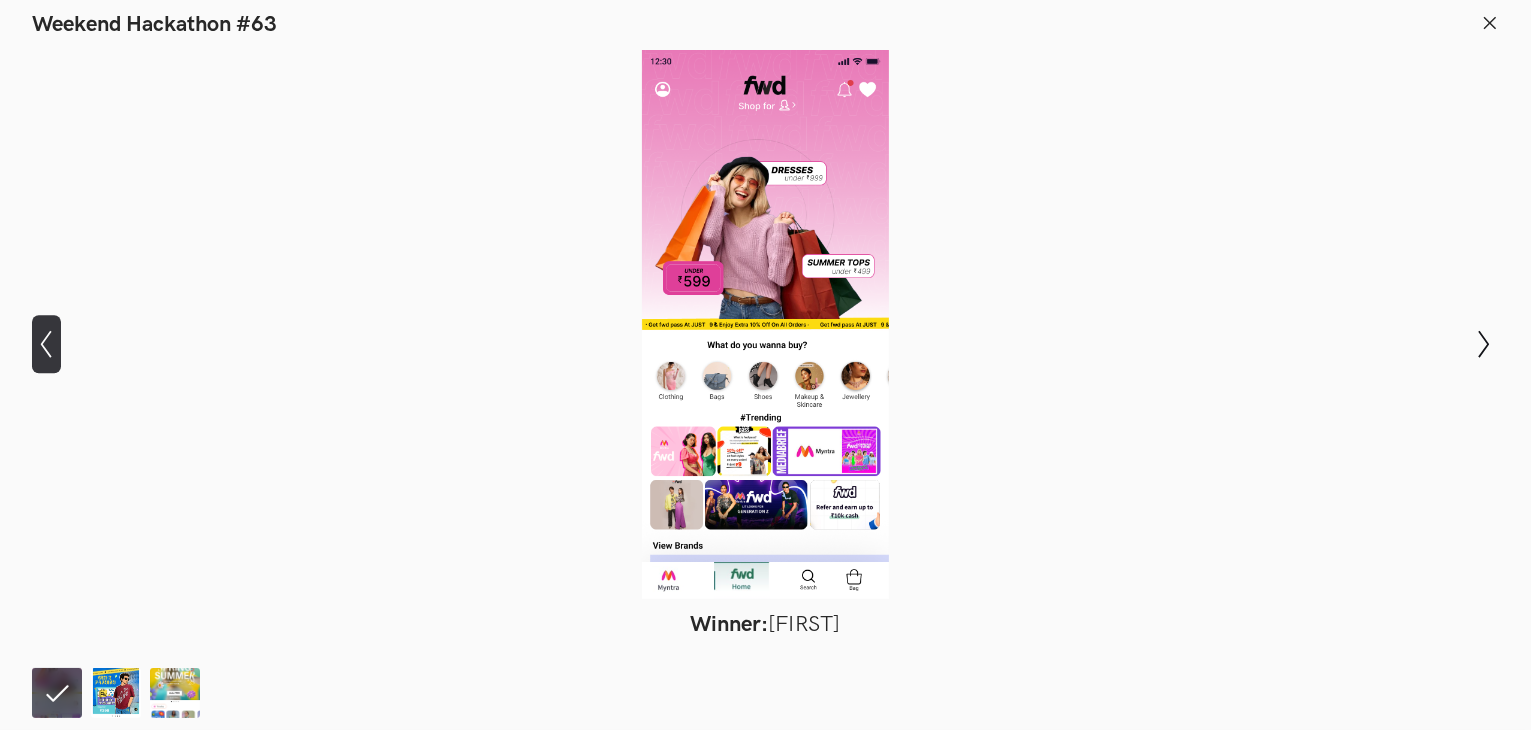 click on "Show previous slide" at bounding box center (46, 344) 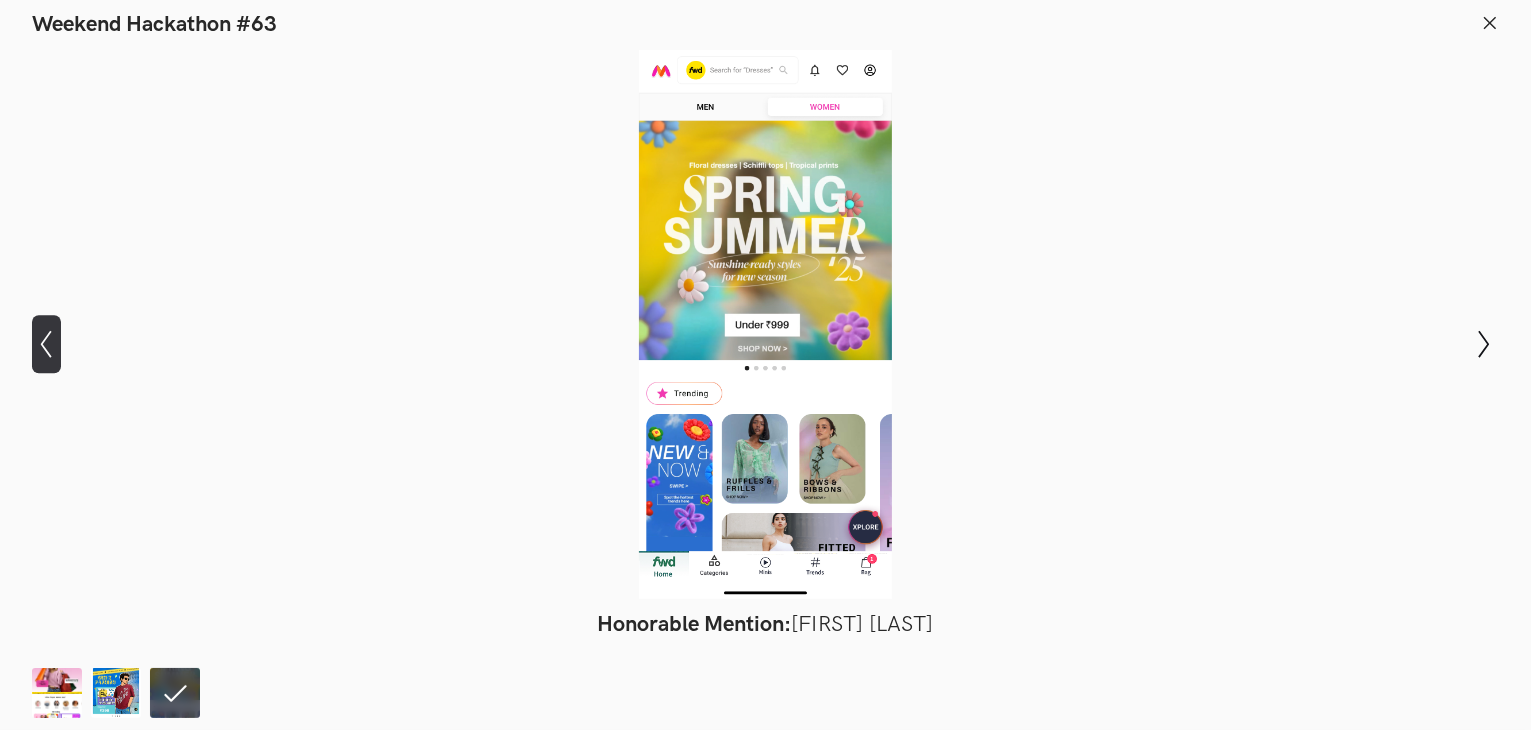 click on "Show previous slide" at bounding box center (46, 344) 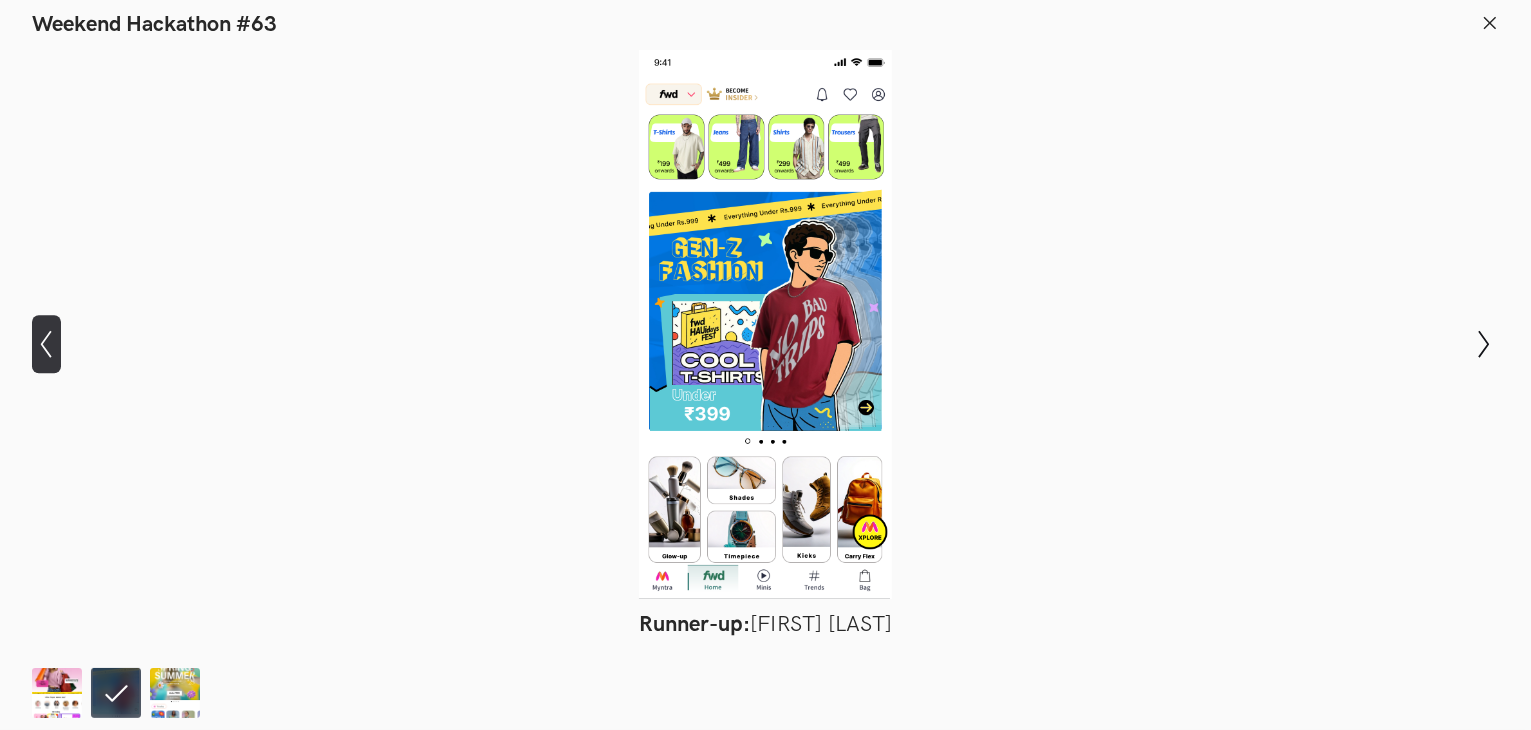 click on "Show previous slide" at bounding box center [46, 344] 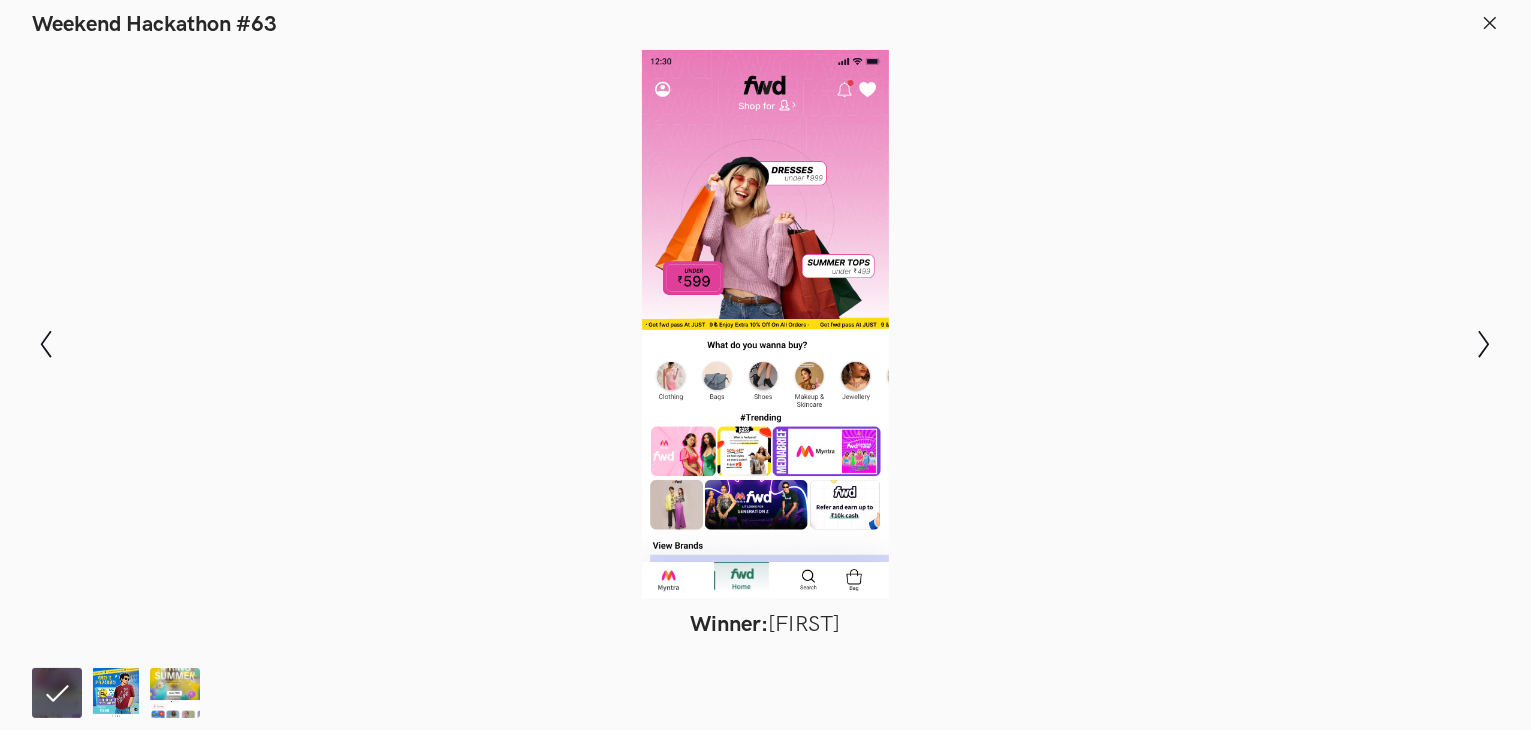 click on "Modal Gallery Slideshow Winner:  Simran Runner-up: Priyanka Priyadarshini Honorable Mention: Shreeparna Chowdhury Show previous slide Show next slide Item 1 of 3" at bounding box center (765, 344) 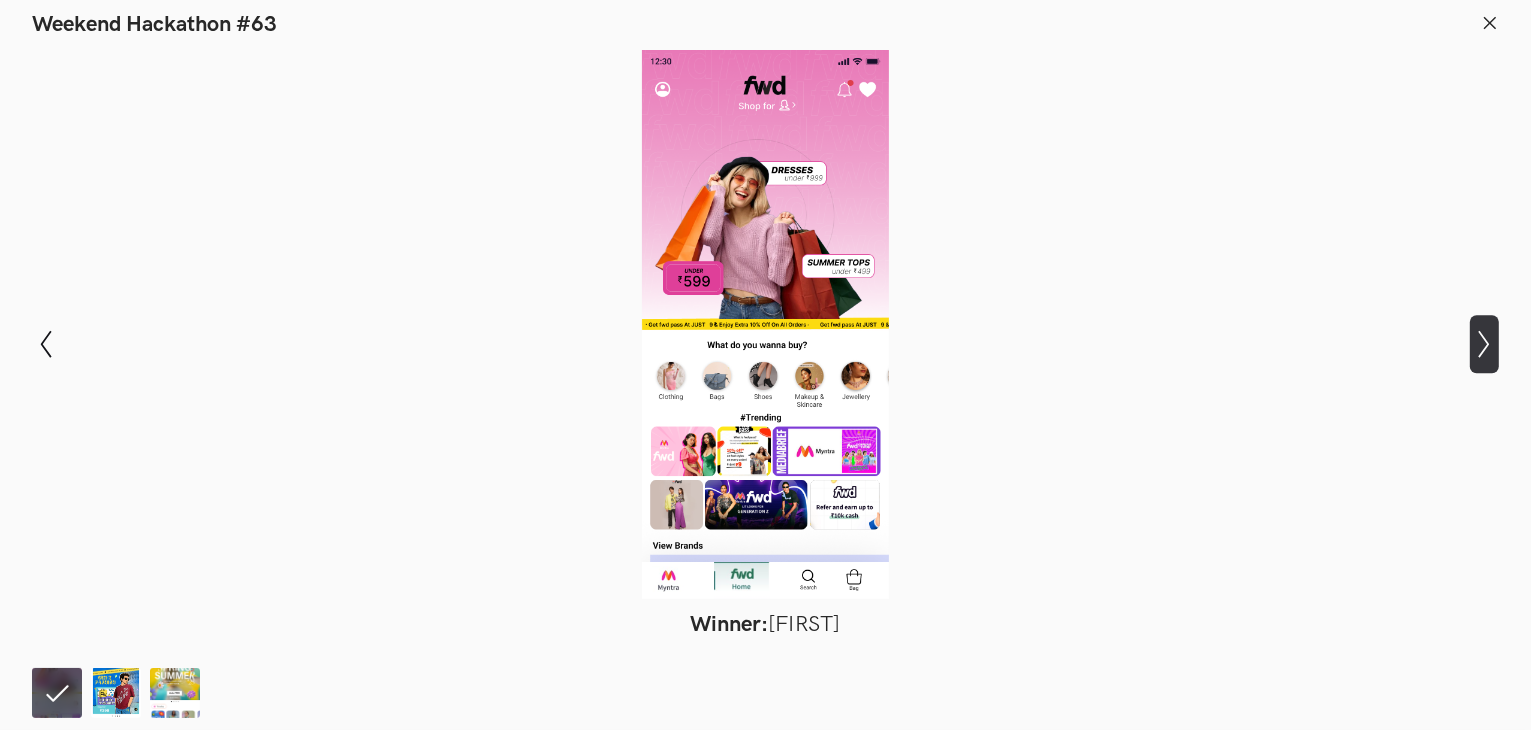 click on "Show next slide" at bounding box center [46, 344] 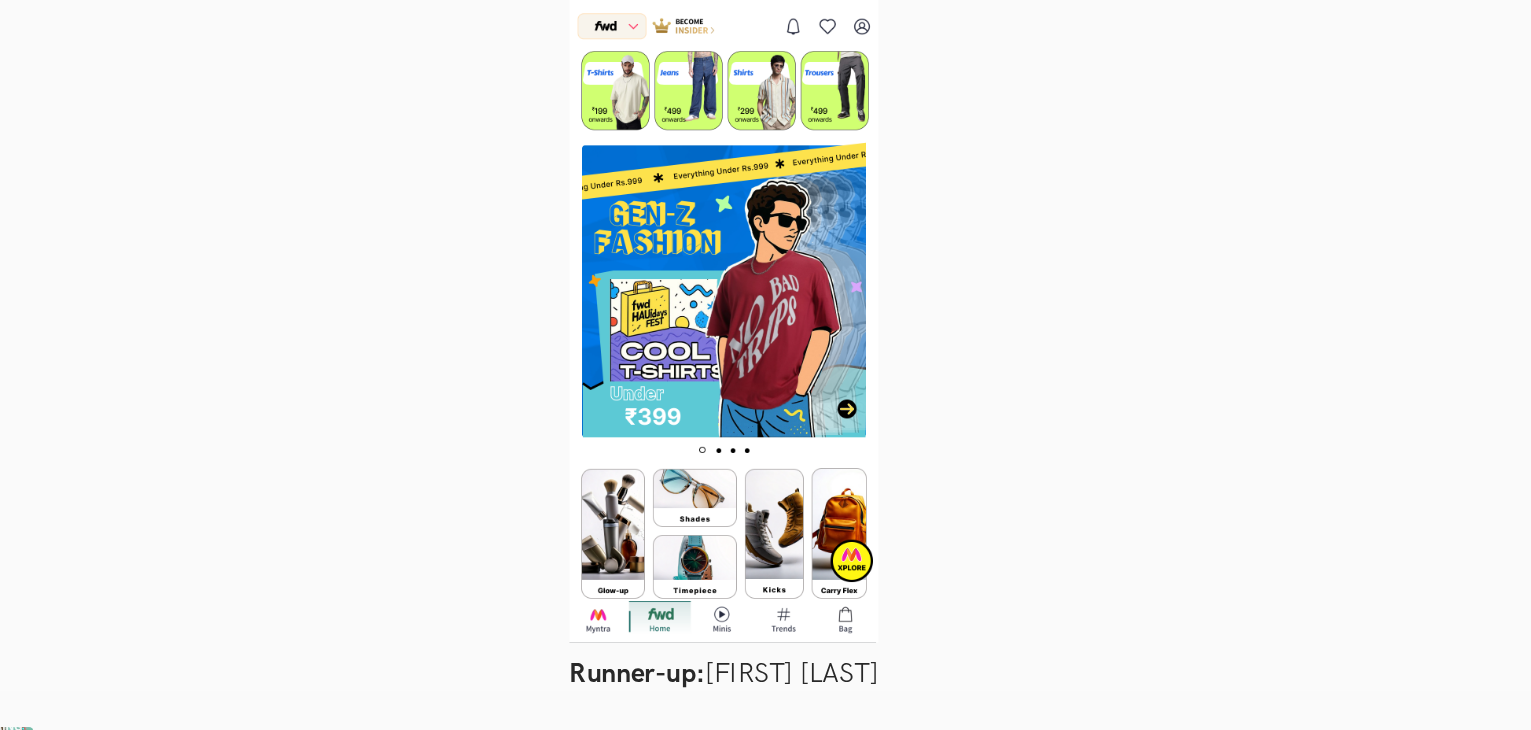 scroll, scrollTop: 841, scrollLeft: 0, axis: vertical 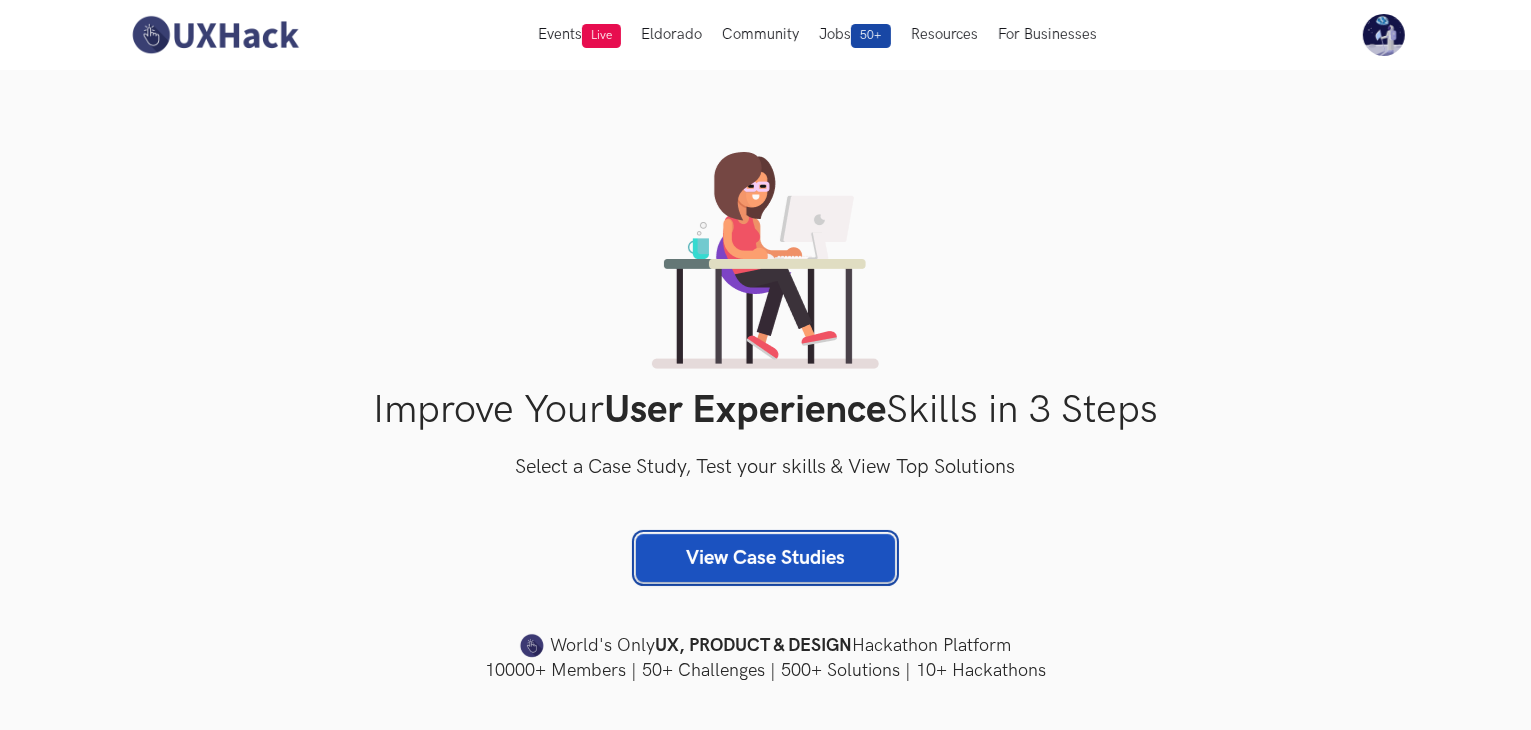 click on "View Case Studies" at bounding box center (765, 558) 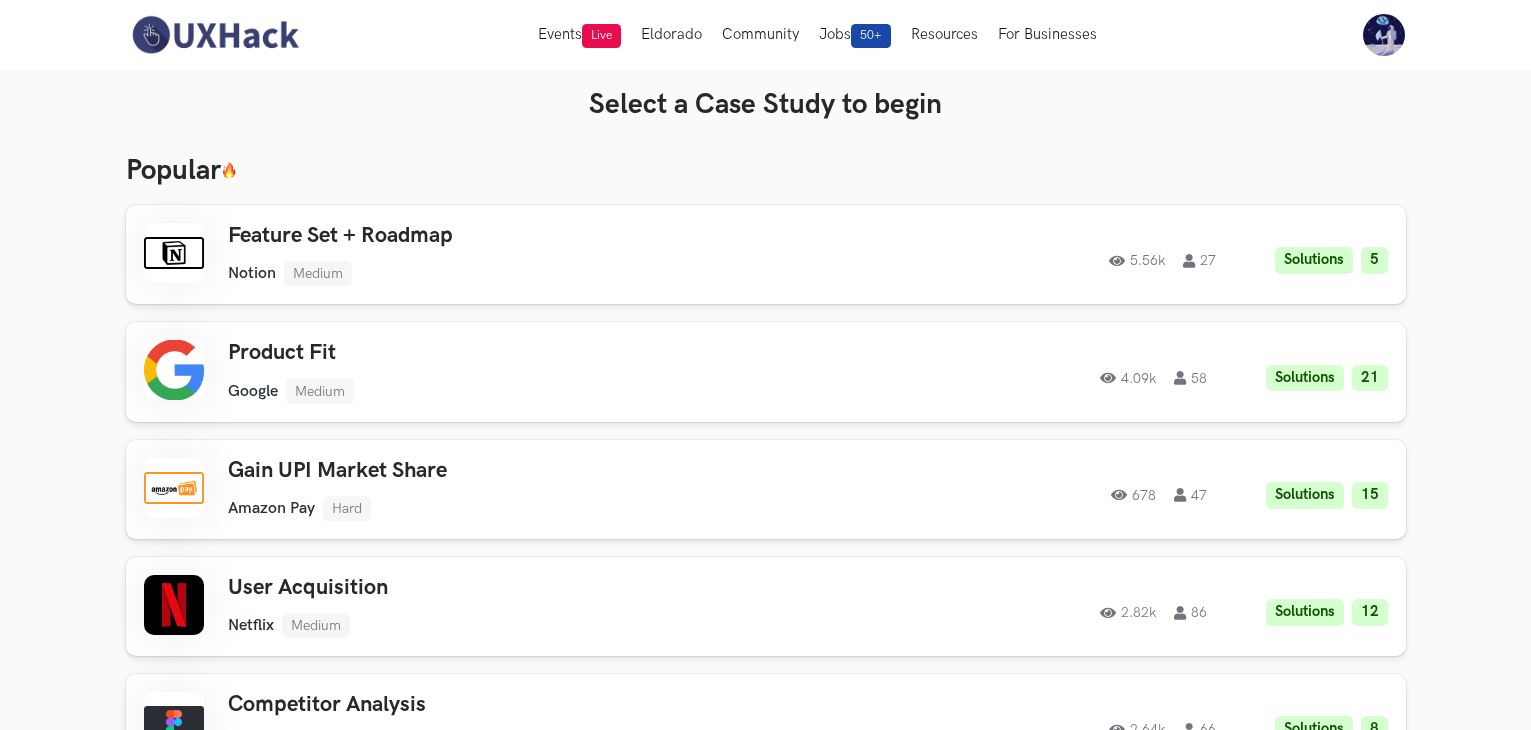 scroll, scrollTop: 0, scrollLeft: 0, axis: both 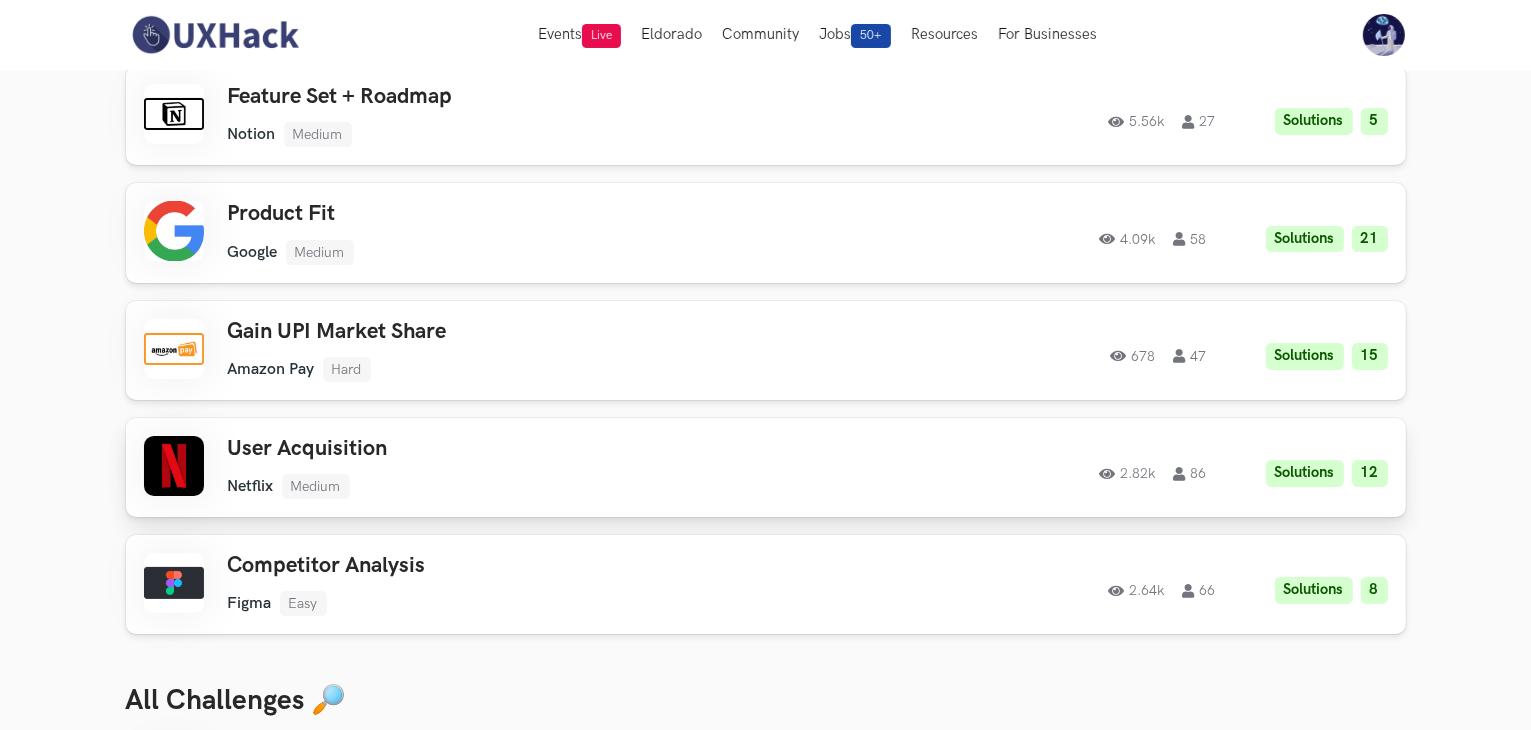 click on "User Acquisition Netflix Medium Netflix Medium Solutions 12  [NUMBER]  86  [NUMBER]  86 Solutions 12" at bounding box center [766, 467] 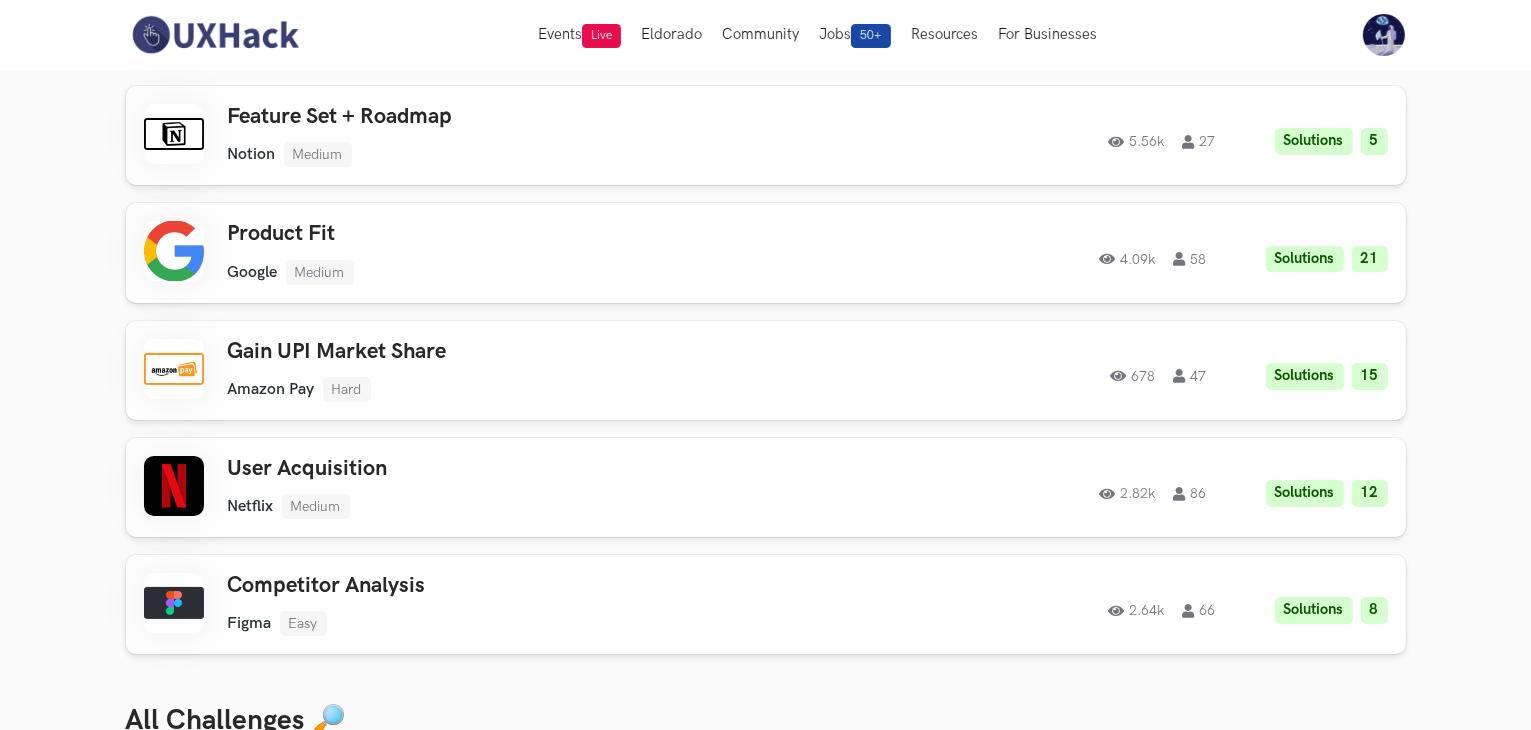 scroll, scrollTop: 0, scrollLeft: 0, axis: both 